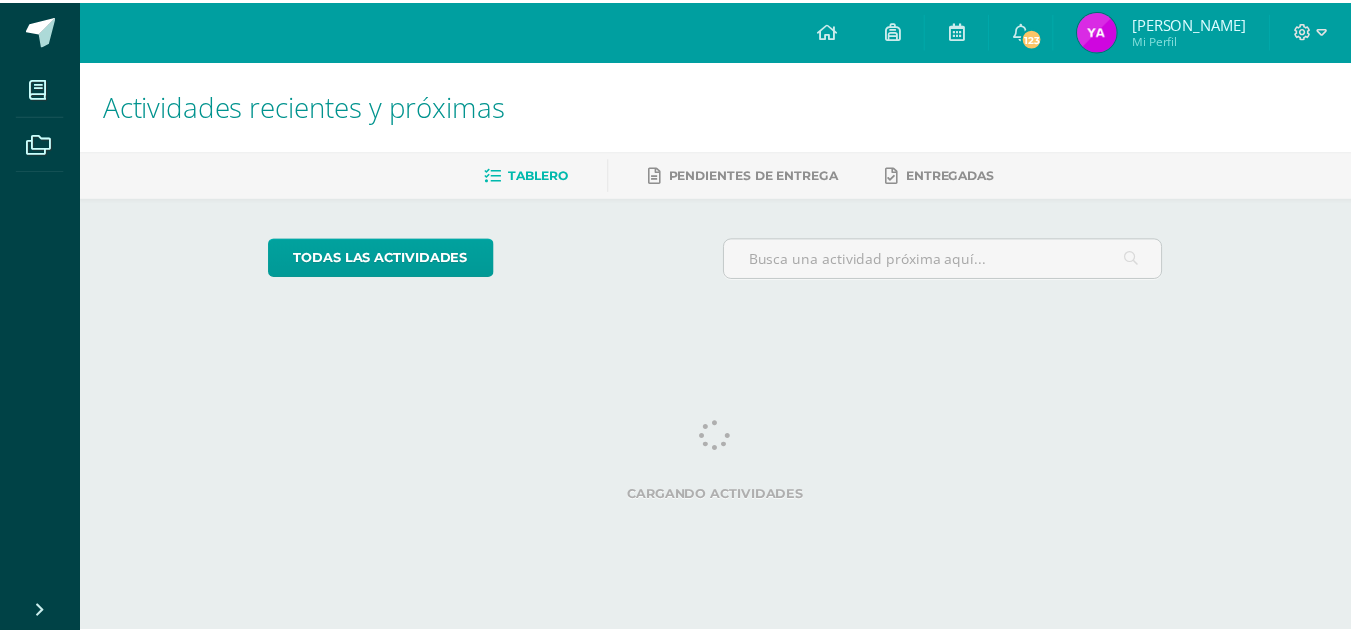 scroll, scrollTop: 0, scrollLeft: 0, axis: both 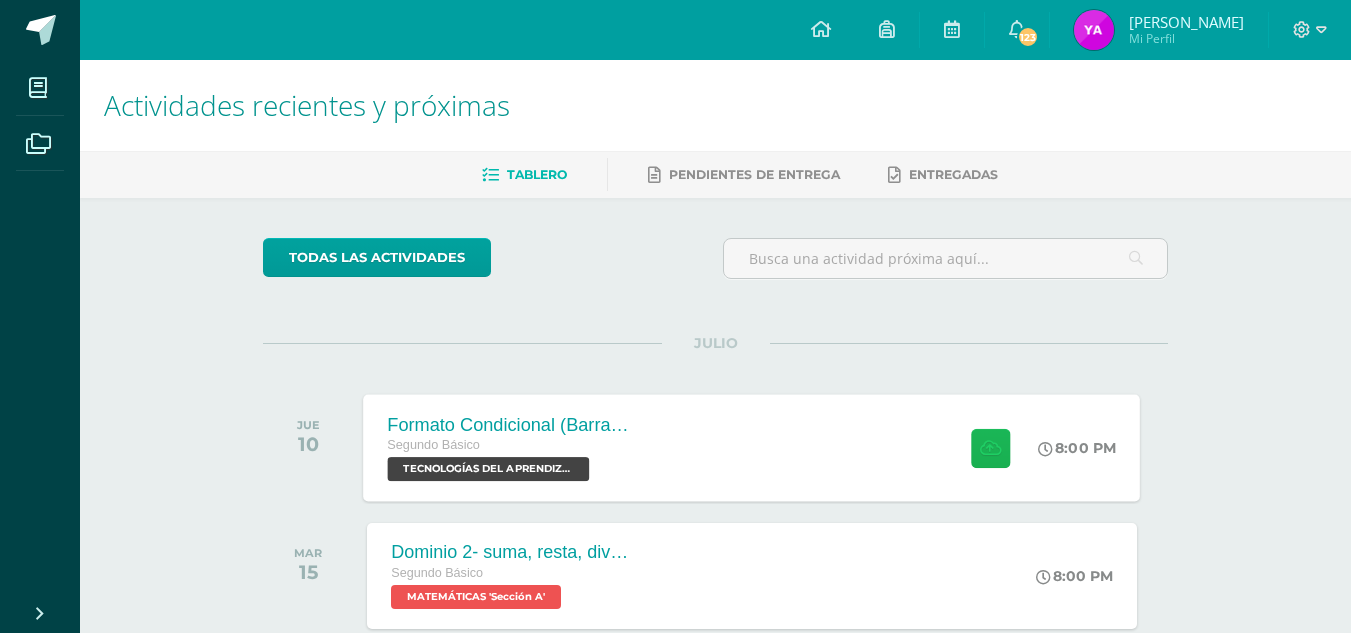 click at bounding box center (990, 447) 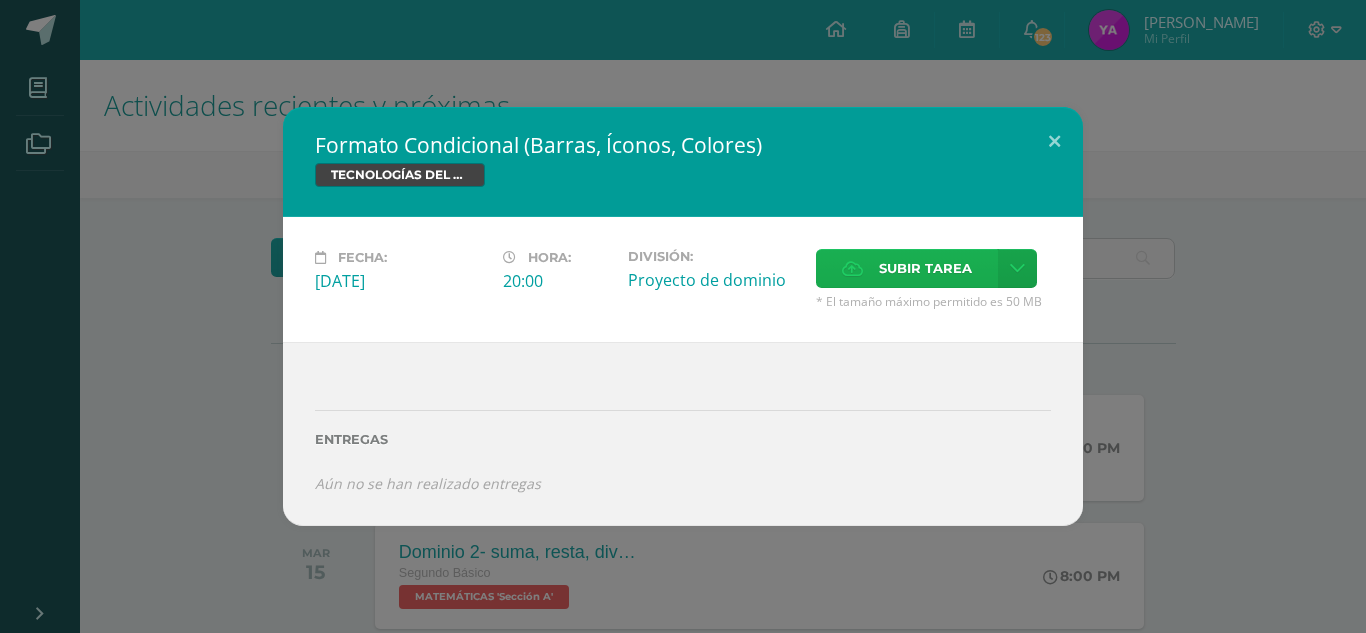 click at bounding box center (852, 268) 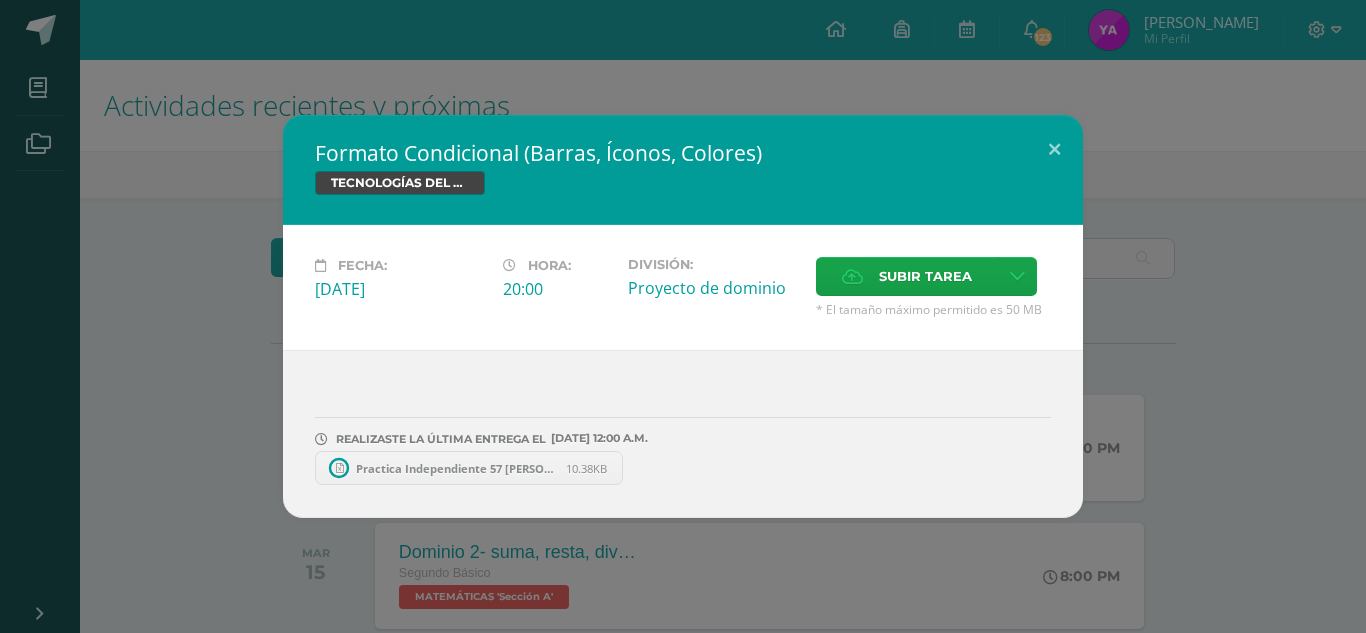 click on "Practica Independiente 57 Yoselin Ajcalón.xlsx" at bounding box center [456, 468] 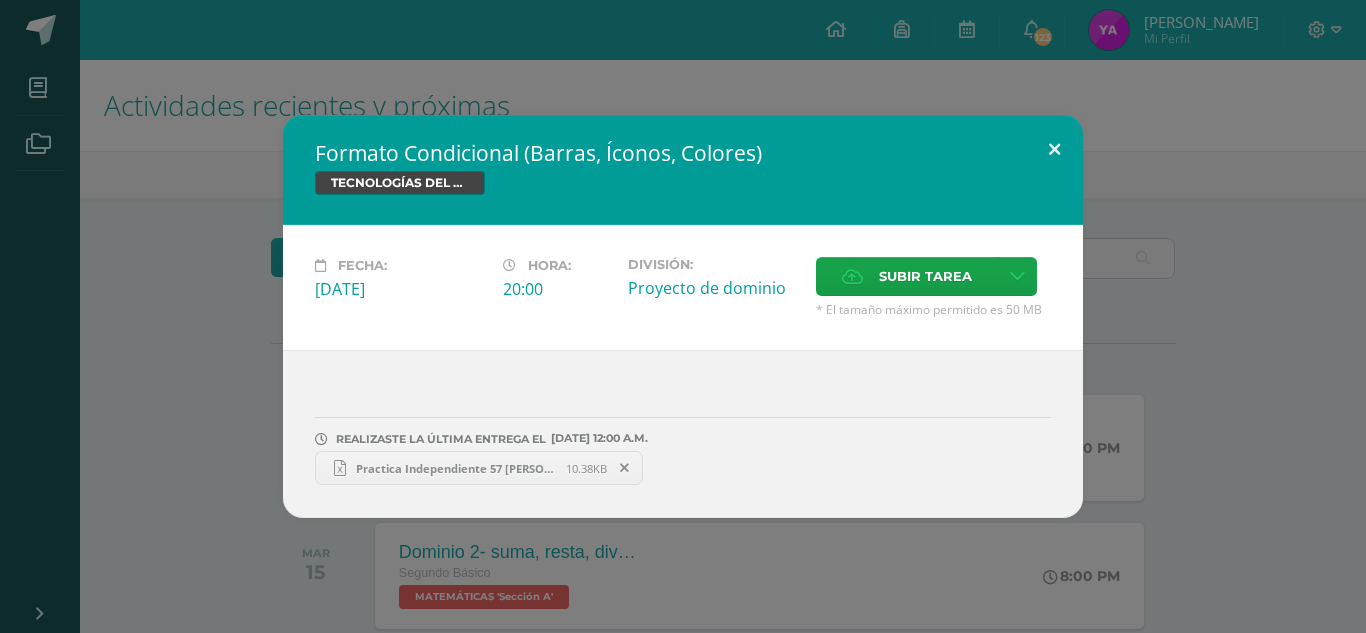 click at bounding box center [1054, 149] 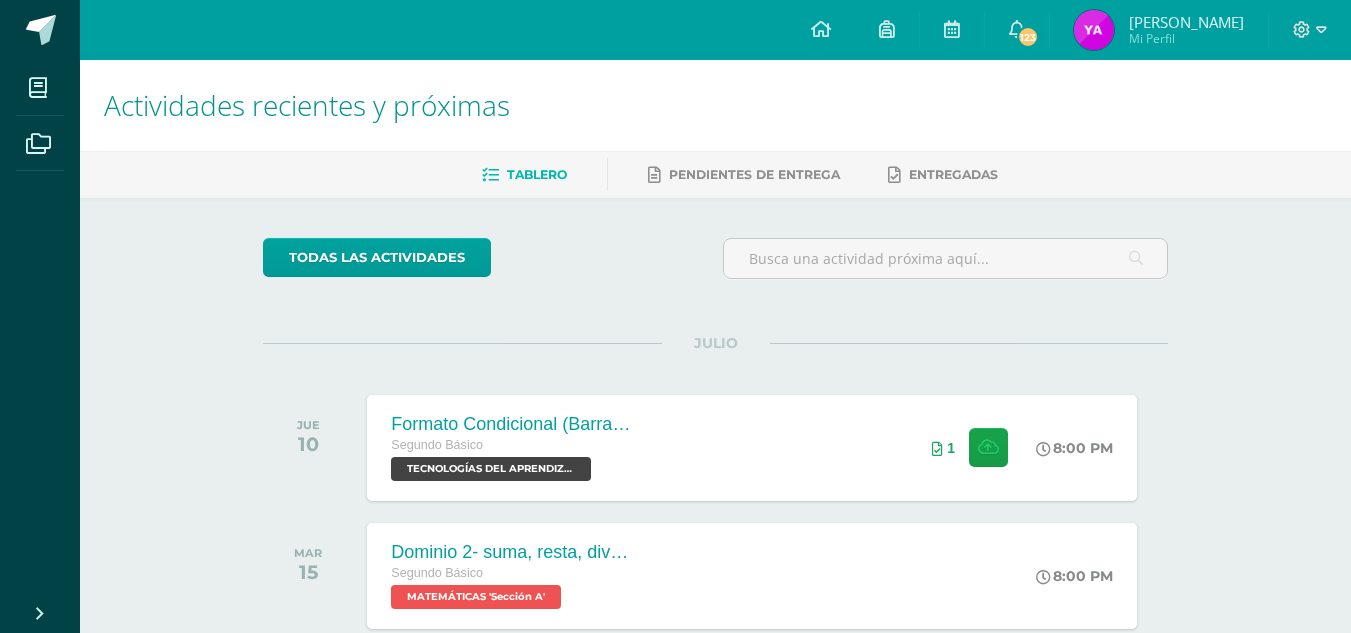 click at bounding box center (1094, 30) 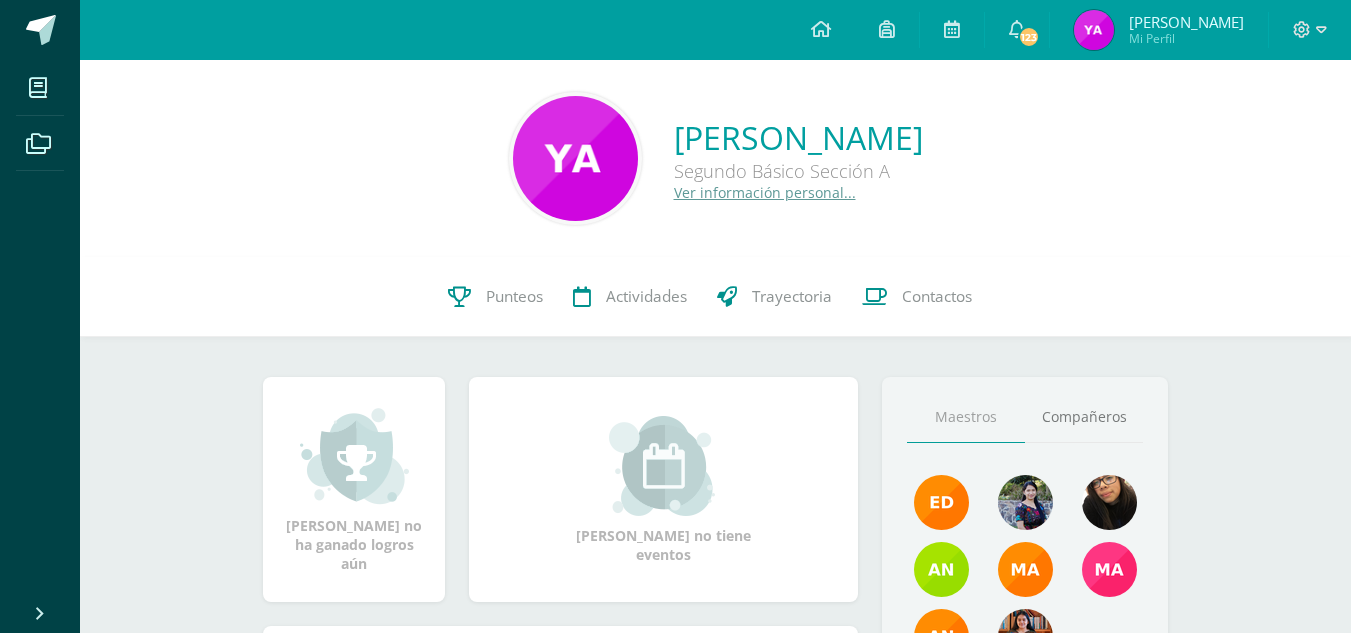 scroll, scrollTop: 0, scrollLeft: 0, axis: both 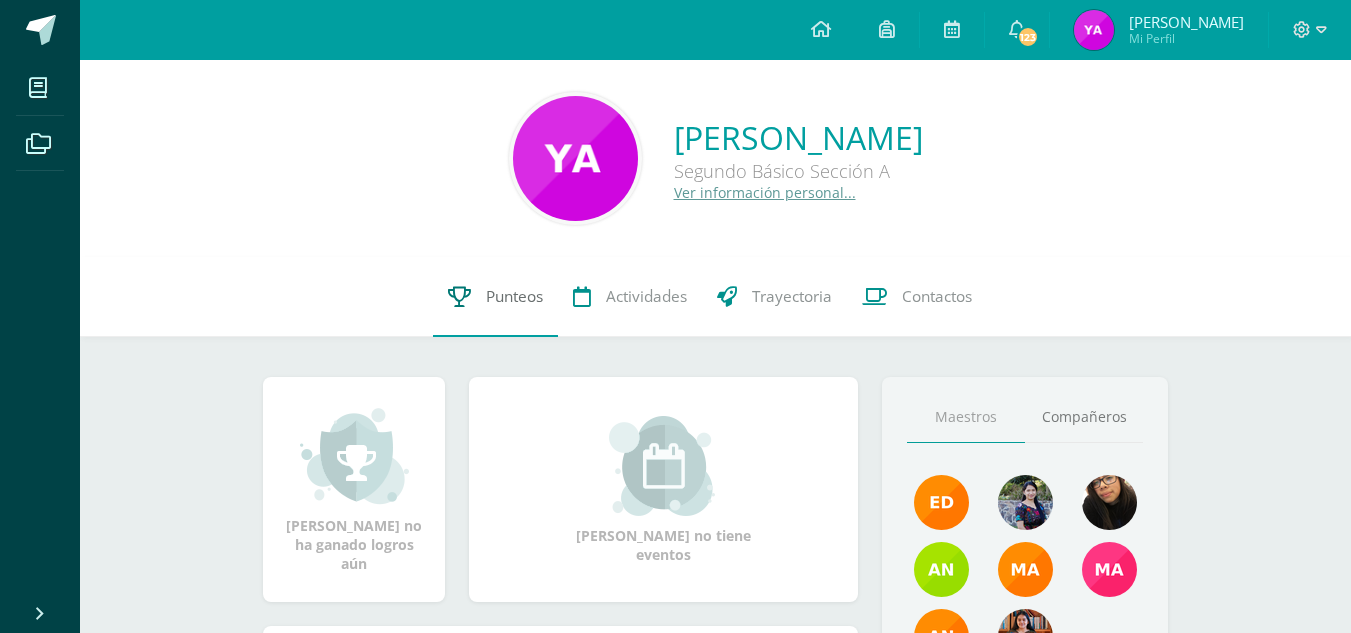 click on "Punteos" at bounding box center (514, 296) 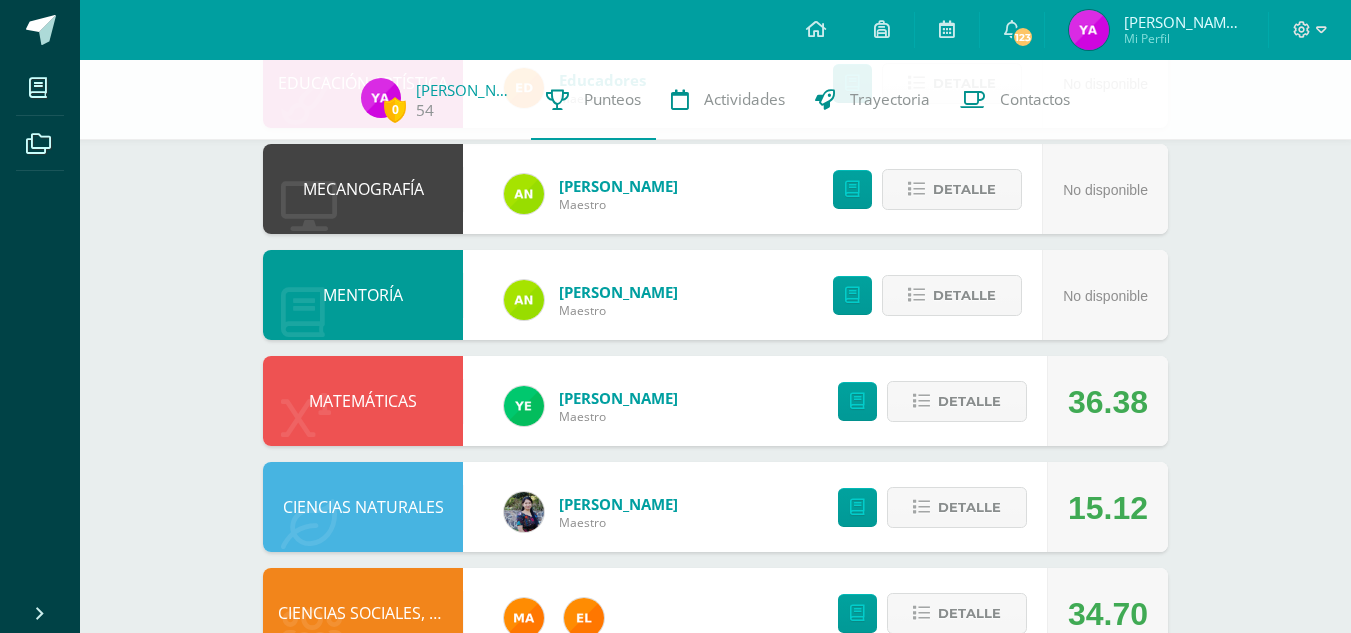 scroll, scrollTop: 288, scrollLeft: 0, axis: vertical 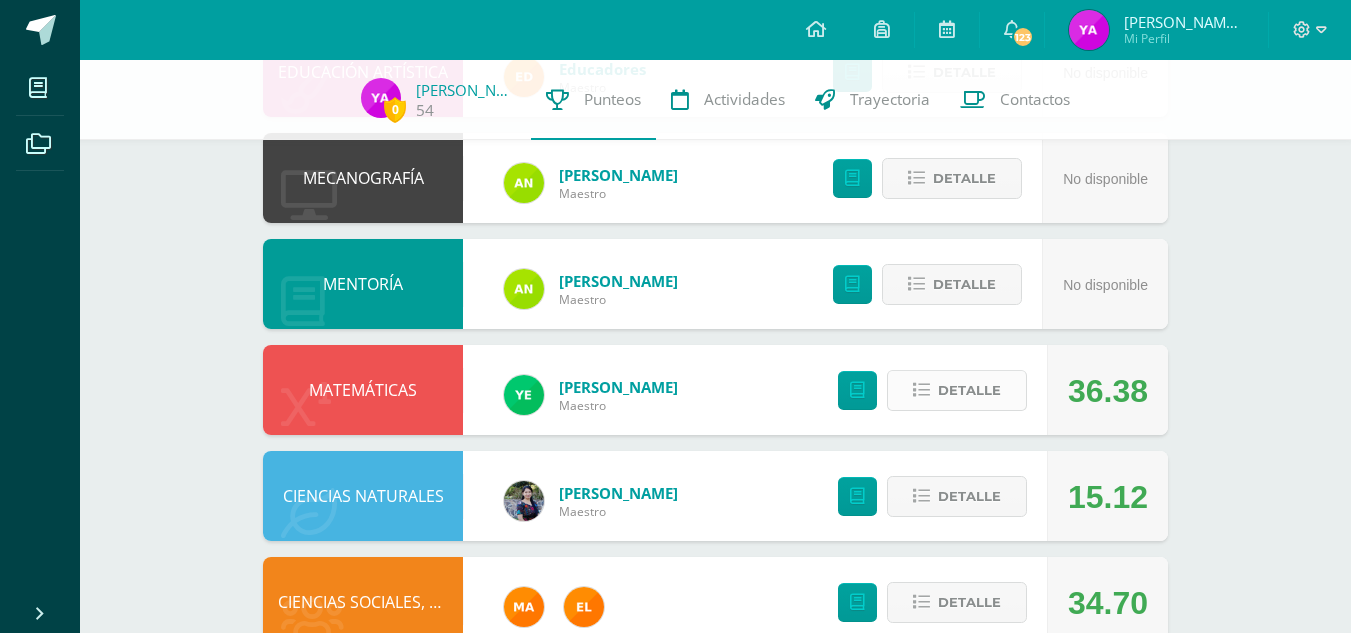 click on "Detalle" at bounding box center [969, 390] 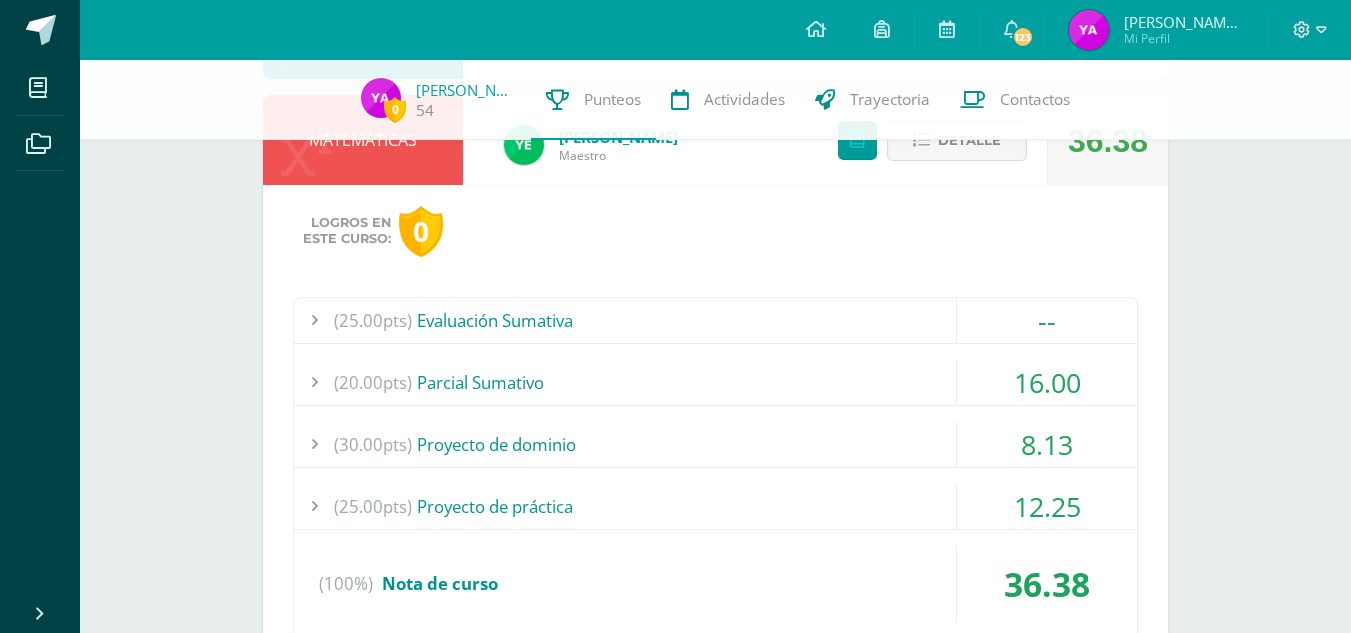 scroll, scrollTop: 539, scrollLeft: 0, axis: vertical 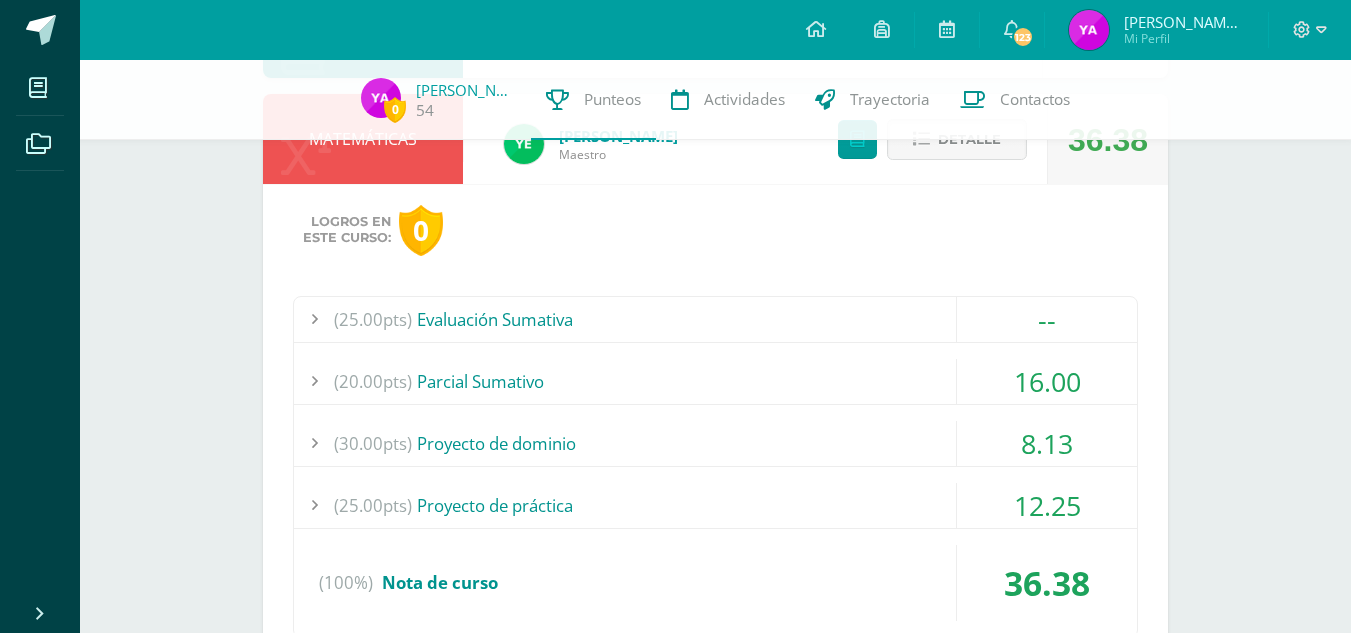 click on "8.13" at bounding box center (1047, 443) 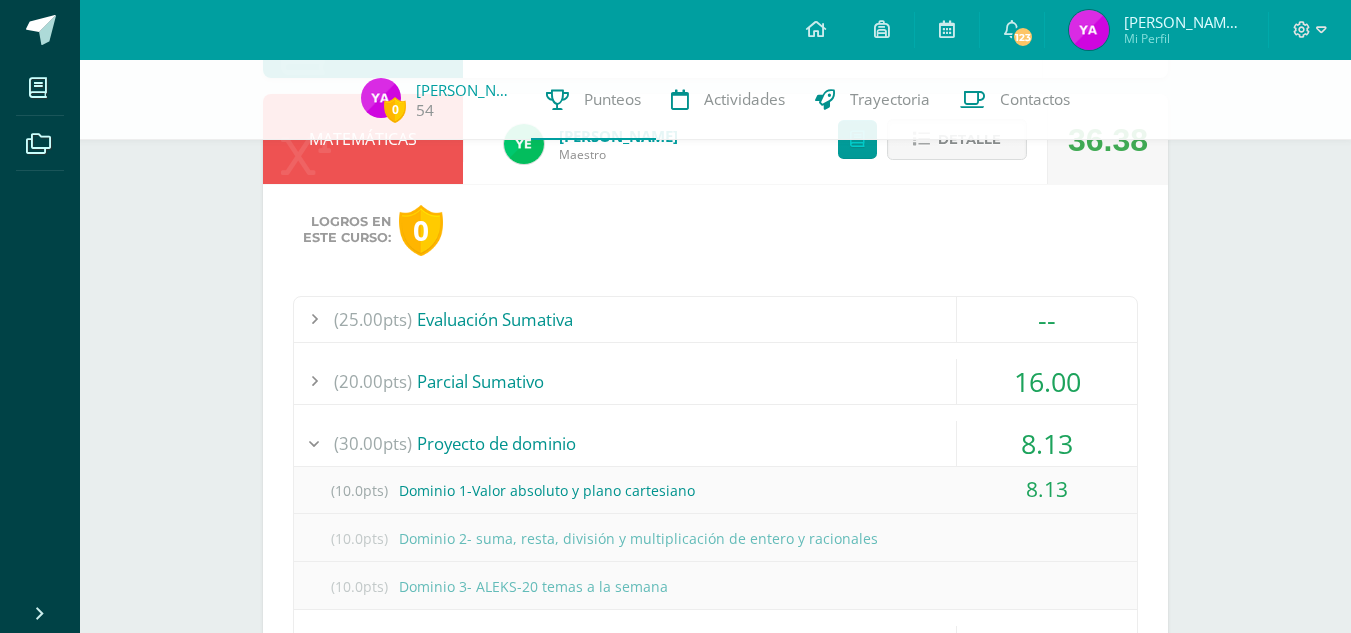 click on "8.13" at bounding box center (1047, 443) 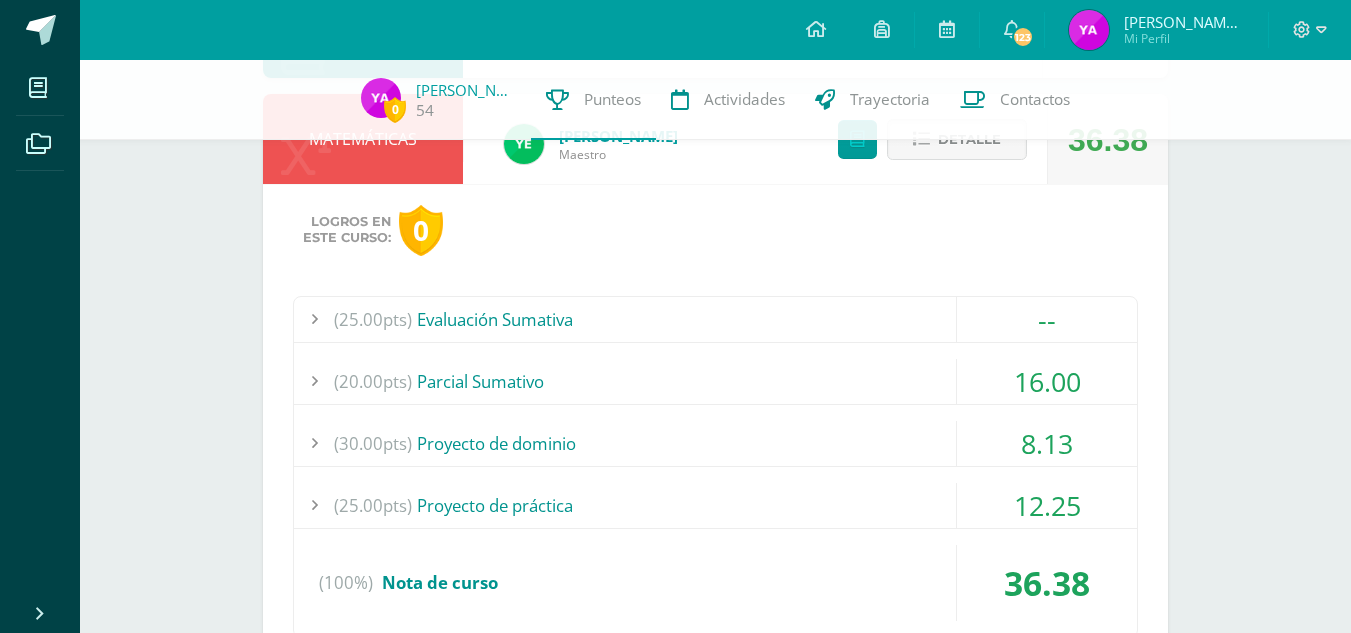 click on "12.25" at bounding box center (1047, 505) 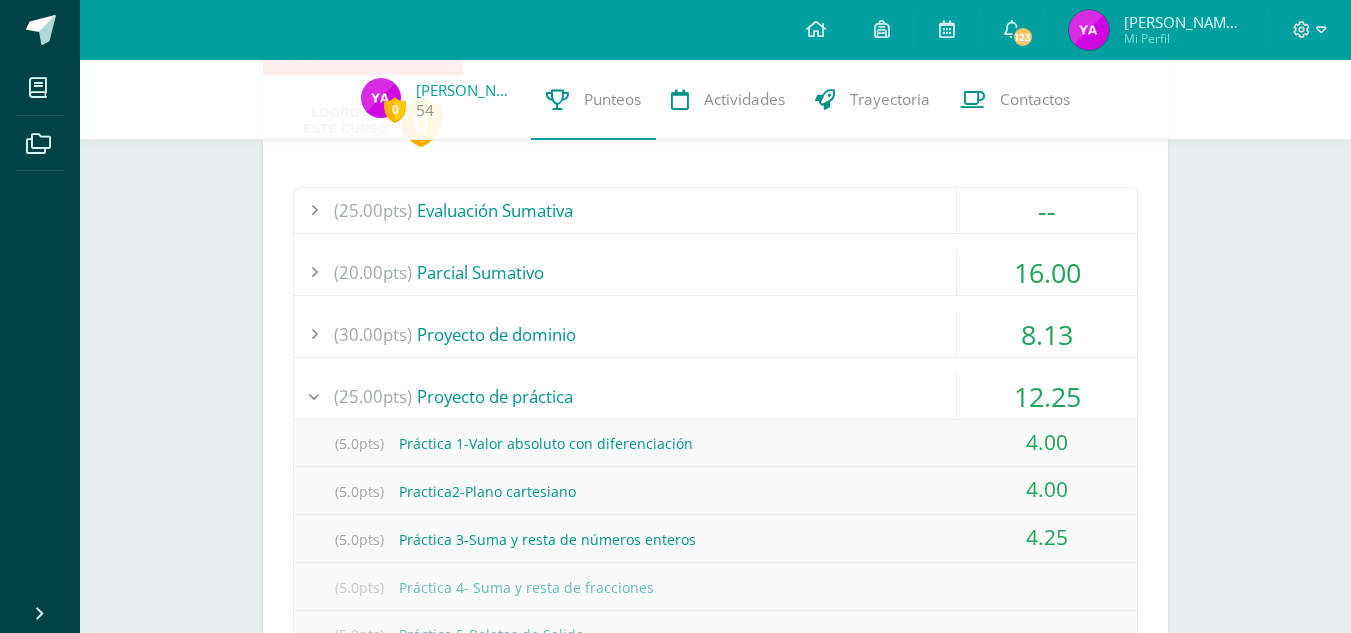 scroll, scrollTop: 649, scrollLeft: 0, axis: vertical 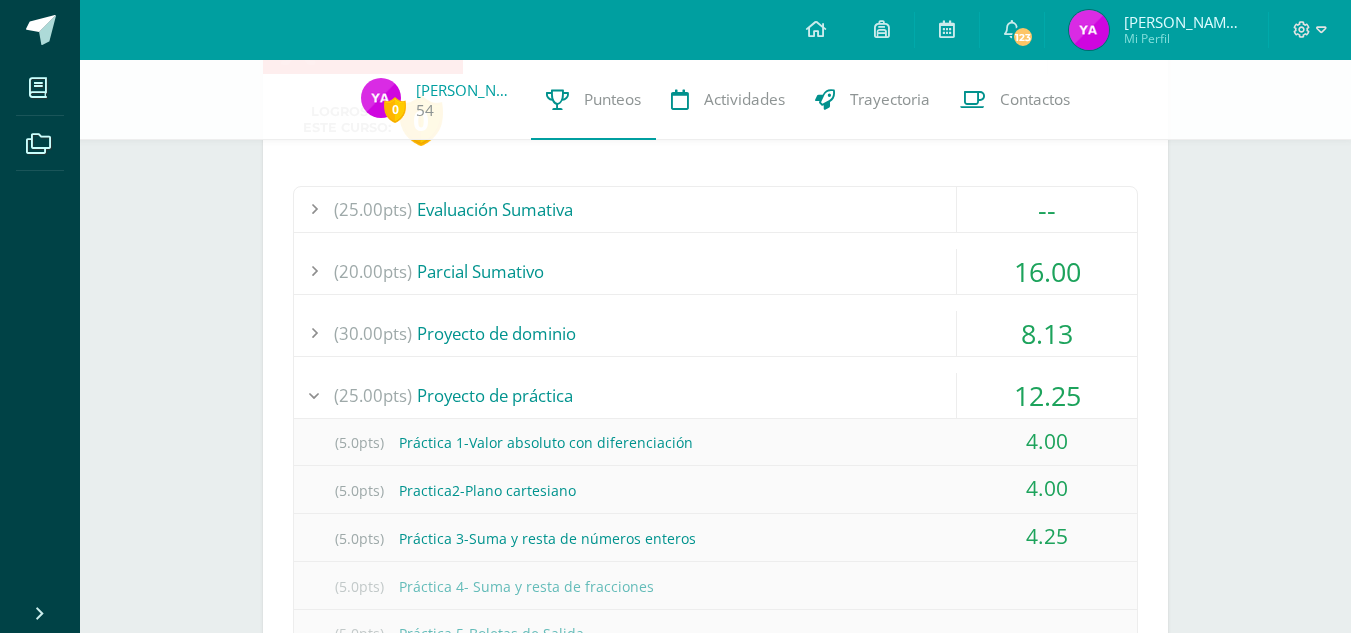 click on "12.25" at bounding box center (1047, 395) 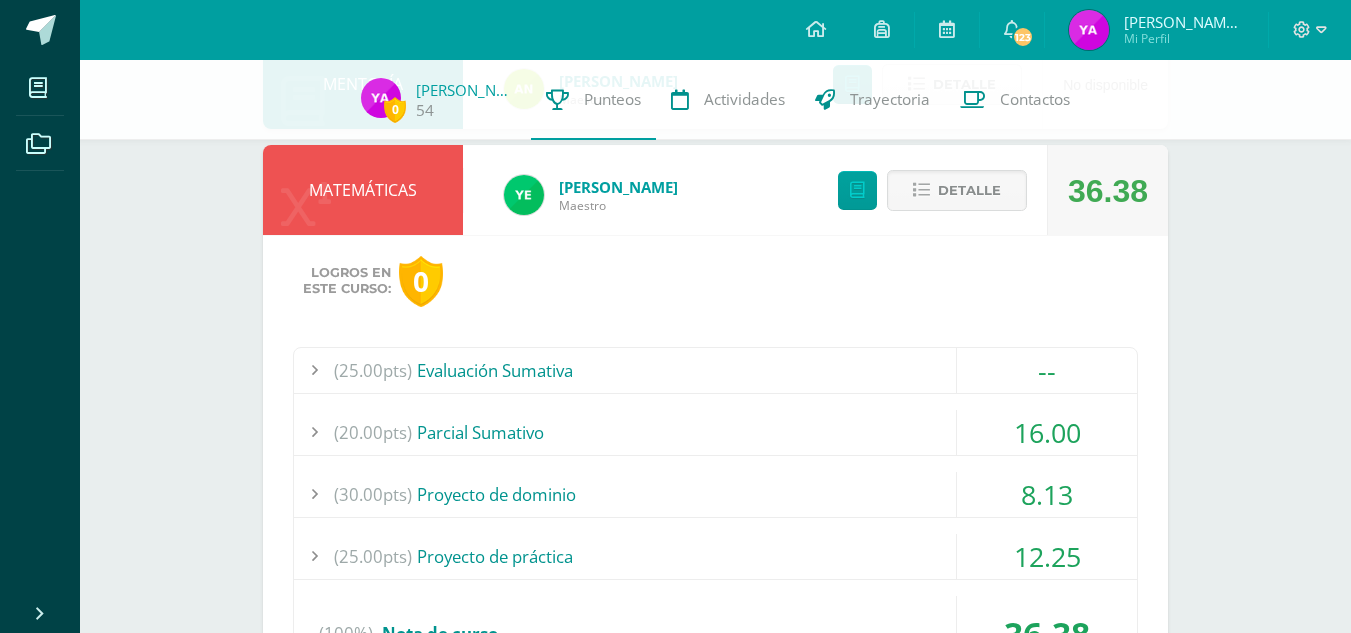 scroll, scrollTop: 448, scrollLeft: 0, axis: vertical 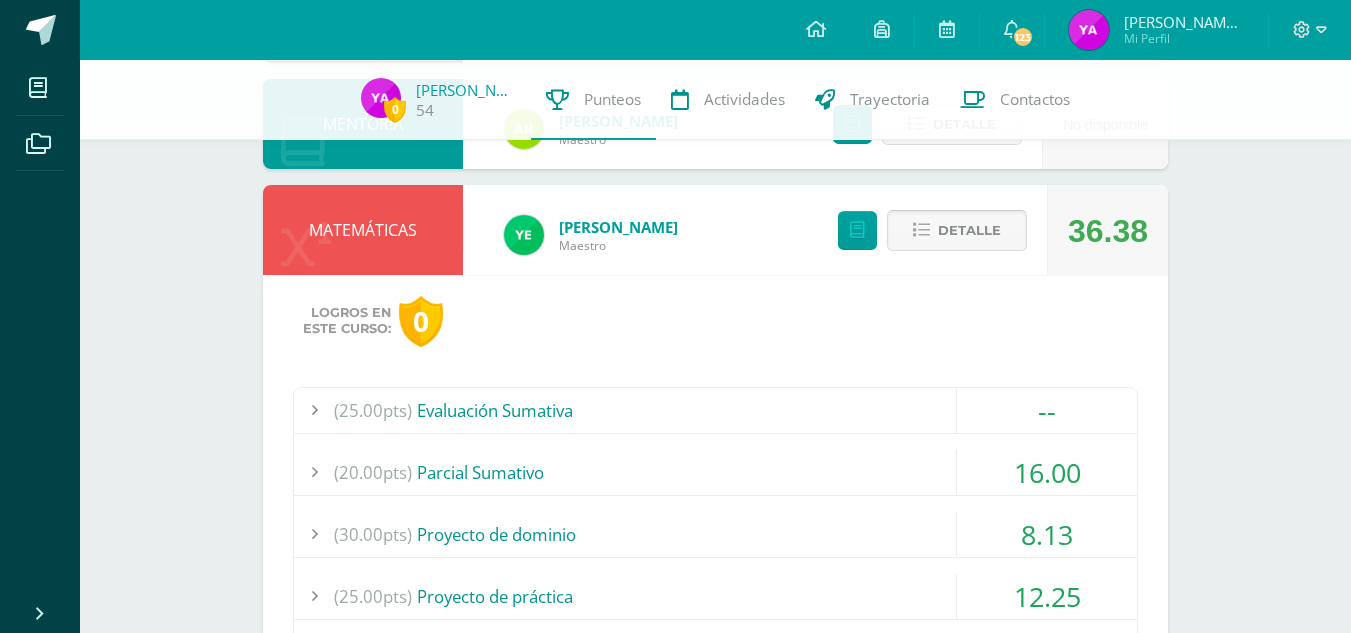 click on "Detalle" at bounding box center (969, 230) 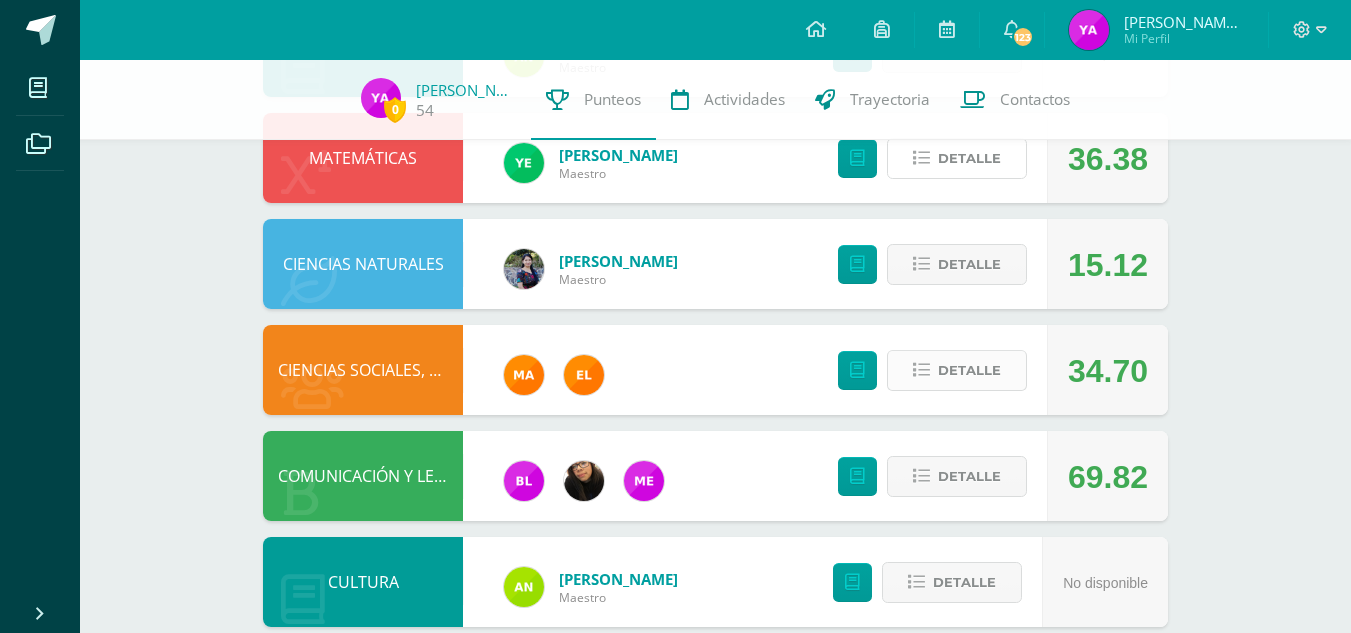 scroll, scrollTop: 519, scrollLeft: 0, axis: vertical 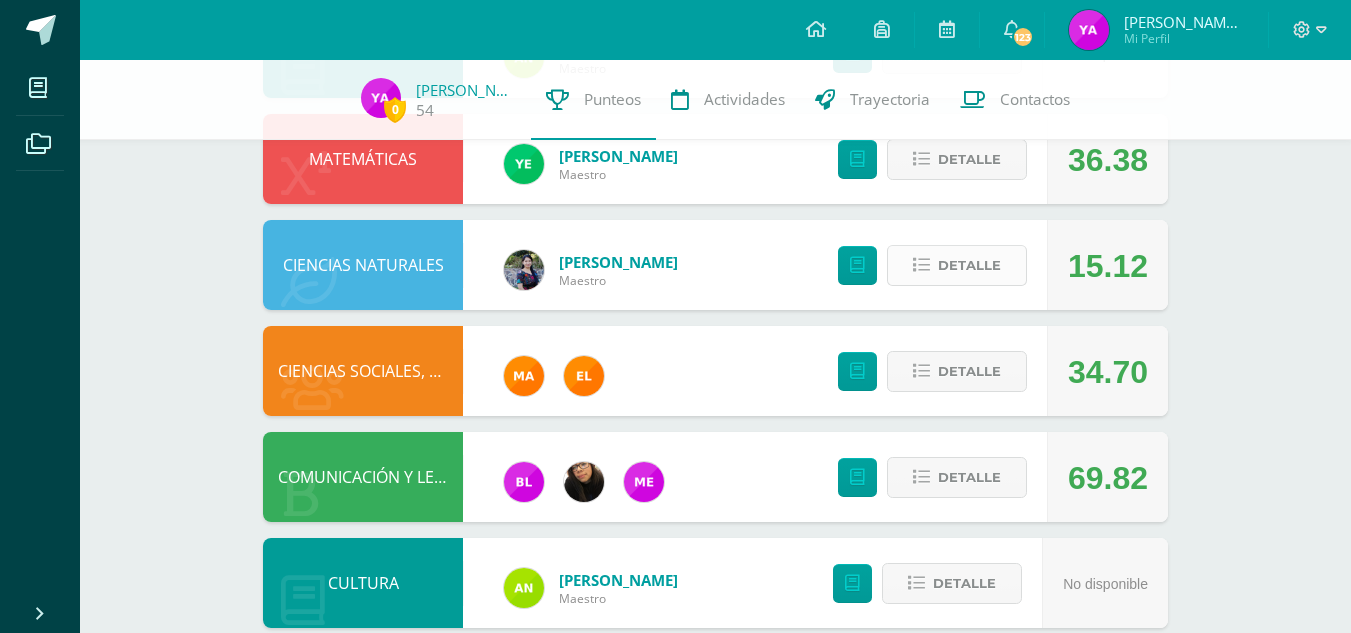 click on "Detalle" at bounding box center (969, 265) 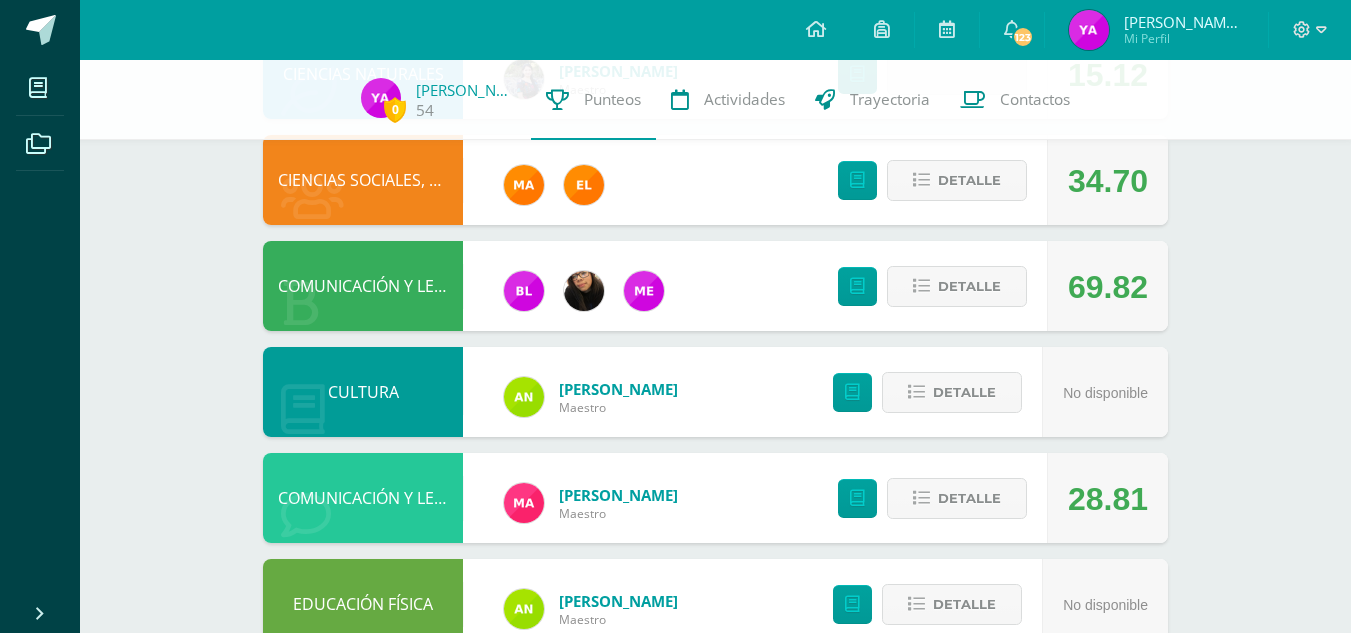 scroll, scrollTop: 713, scrollLeft: 0, axis: vertical 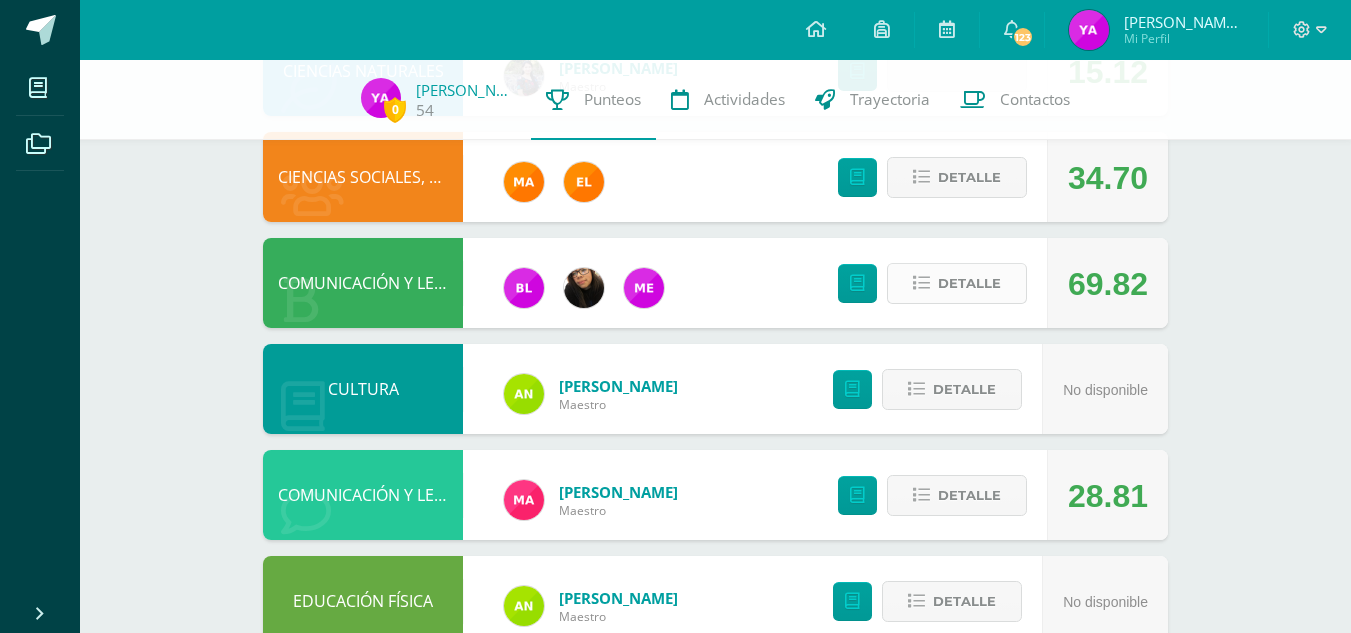 click on "Detalle" at bounding box center [969, 283] 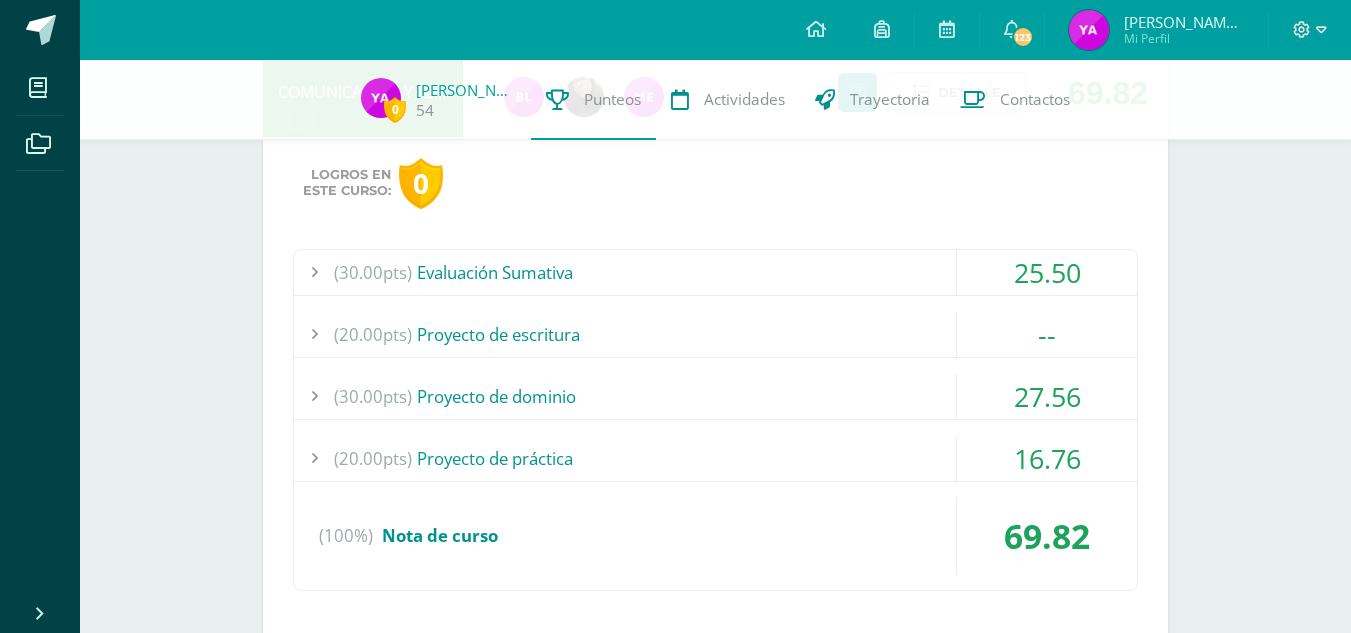 scroll, scrollTop: 905, scrollLeft: 0, axis: vertical 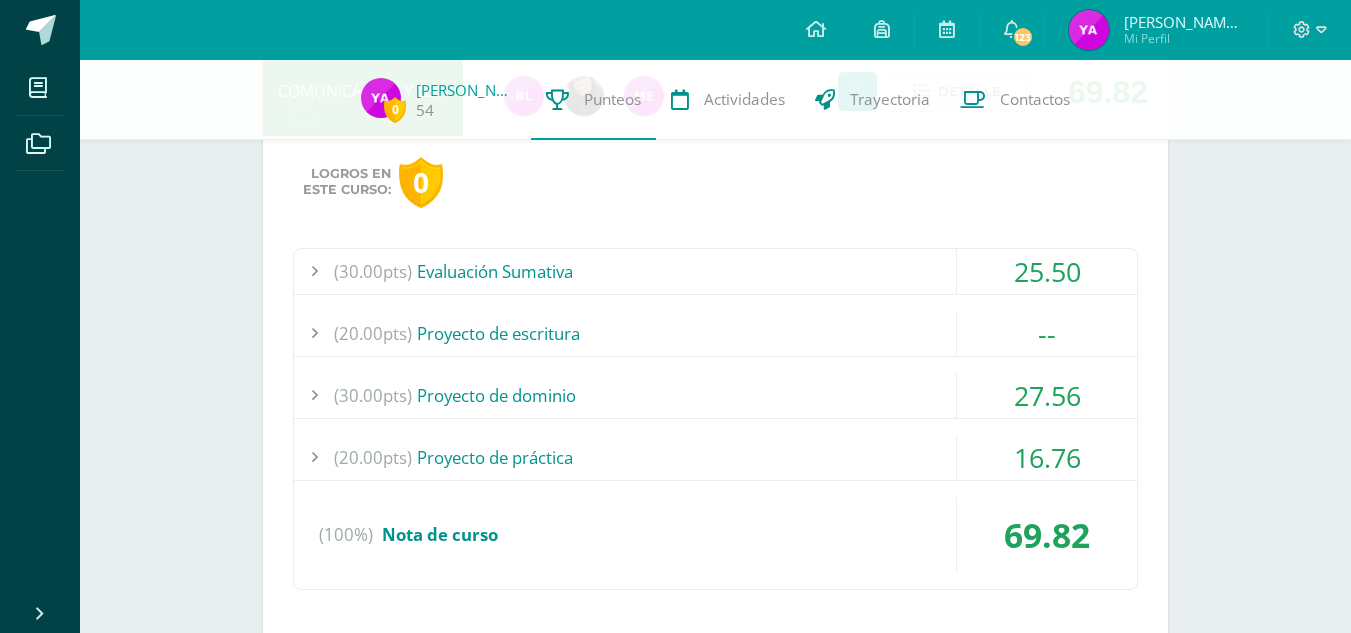 click on "27.56" at bounding box center (1047, 395) 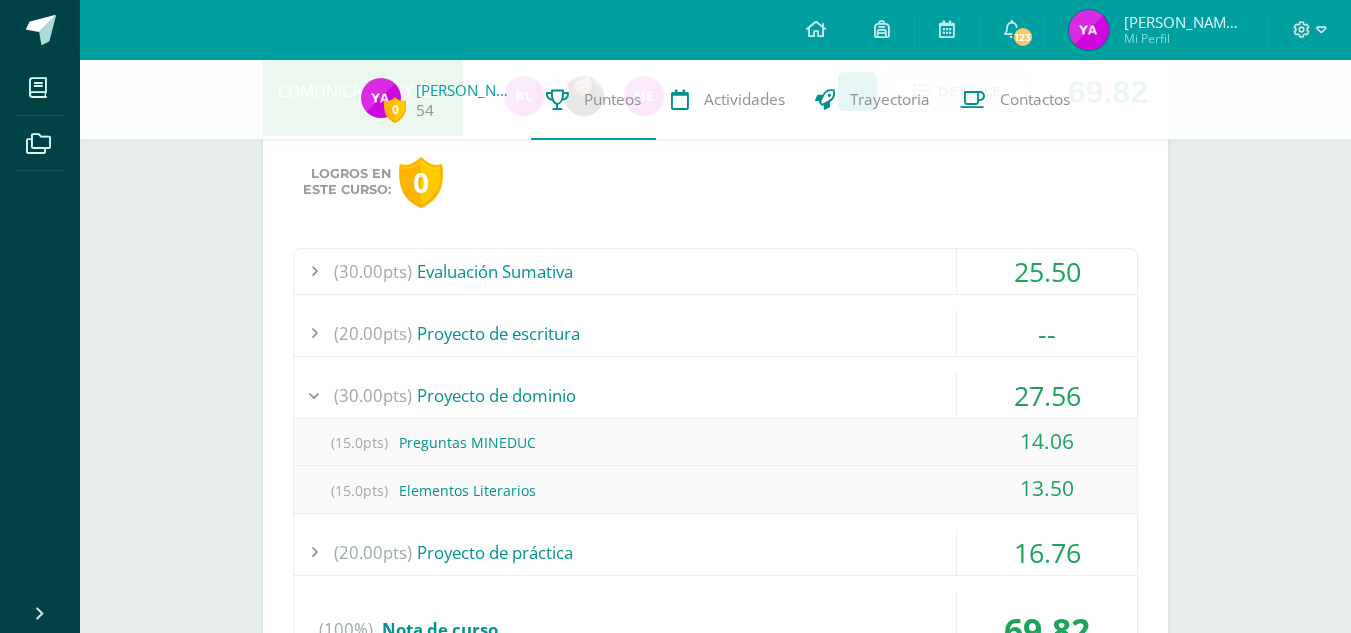 click on "27.56" at bounding box center [1047, 395] 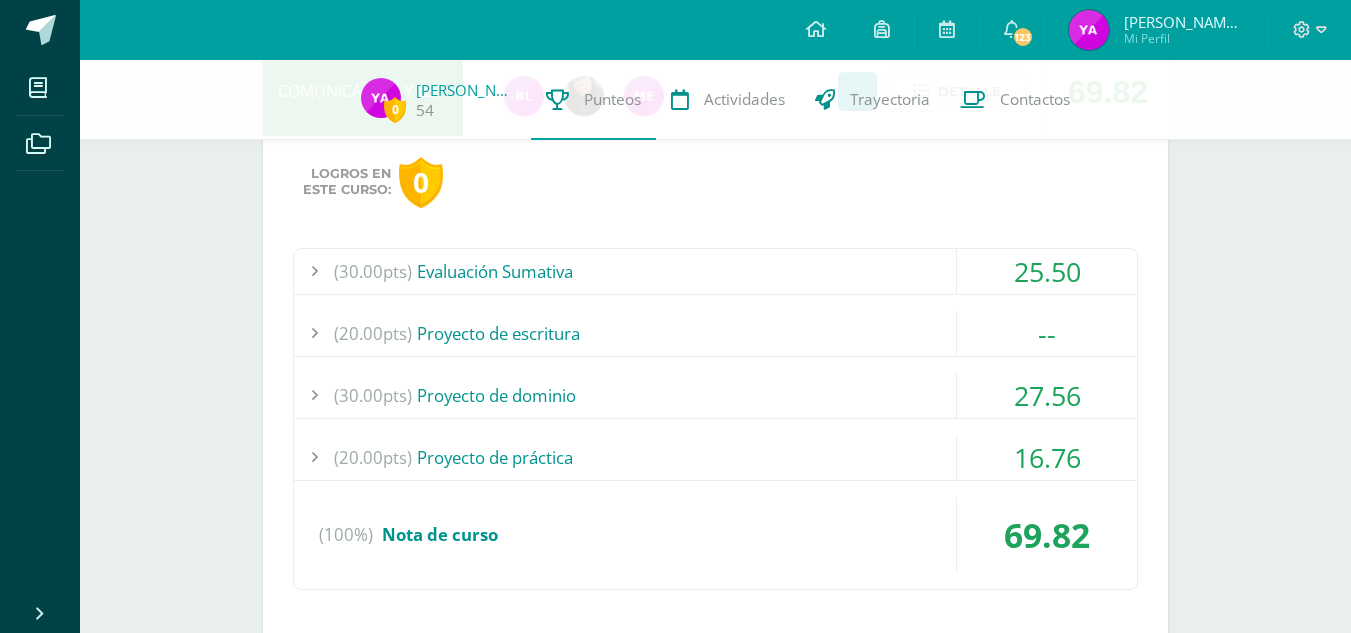 click on "16.76" at bounding box center (1047, 457) 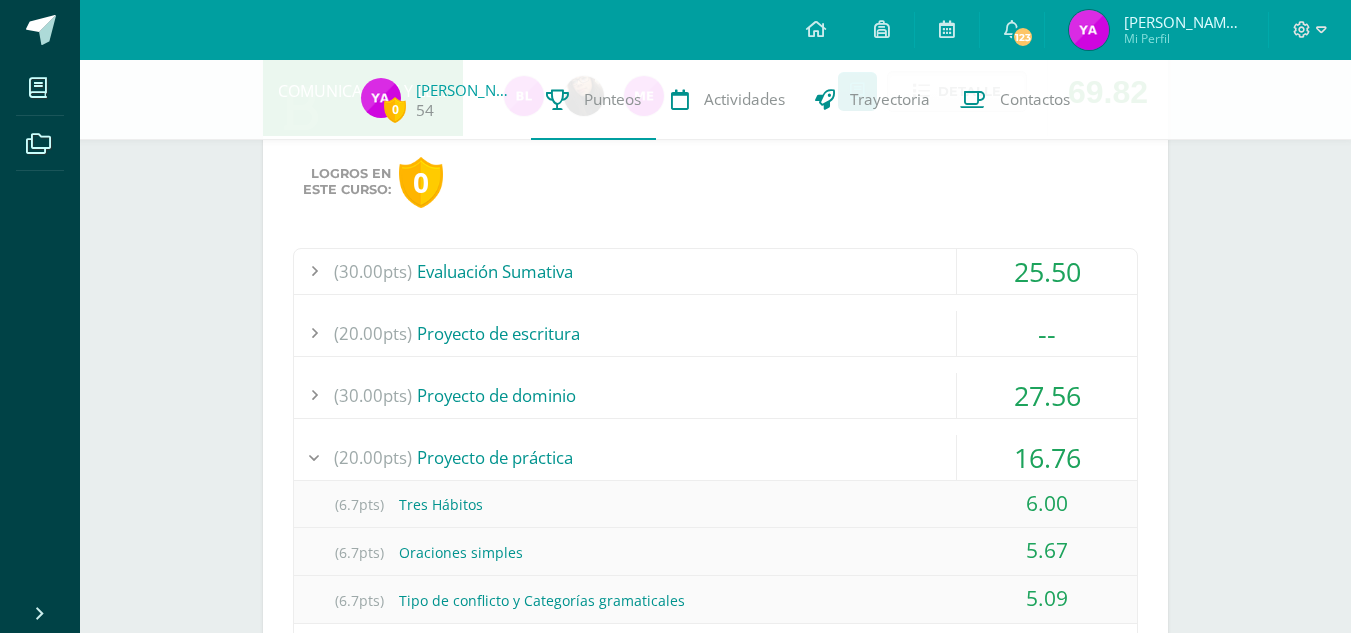 click on "27.56" at bounding box center (1047, 395) 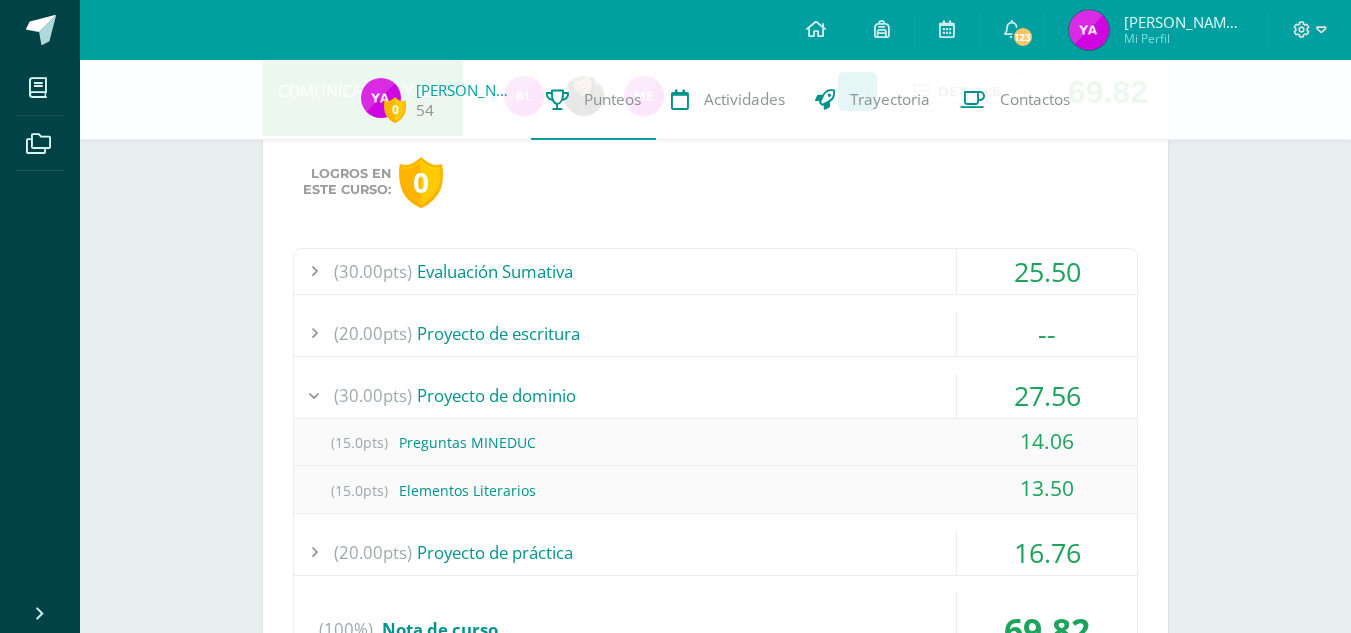 click on "27.56" at bounding box center (1047, 395) 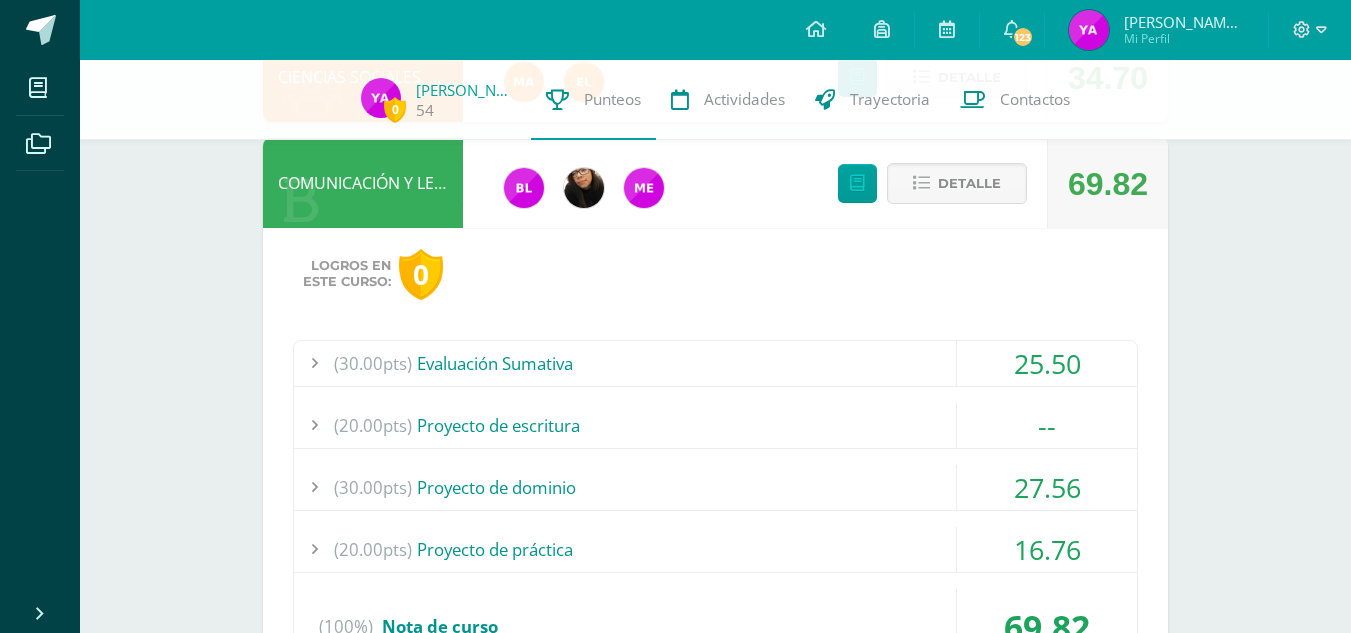 scroll, scrollTop: 811, scrollLeft: 0, axis: vertical 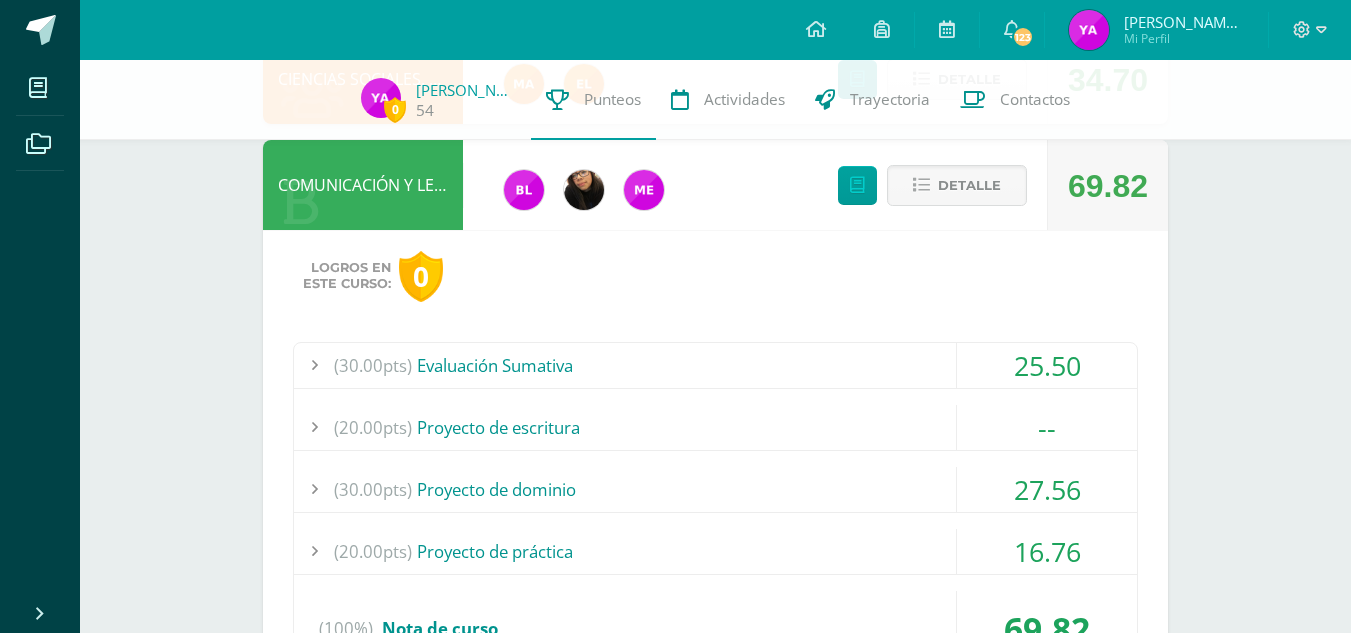 click on "25.50" at bounding box center (1047, 365) 